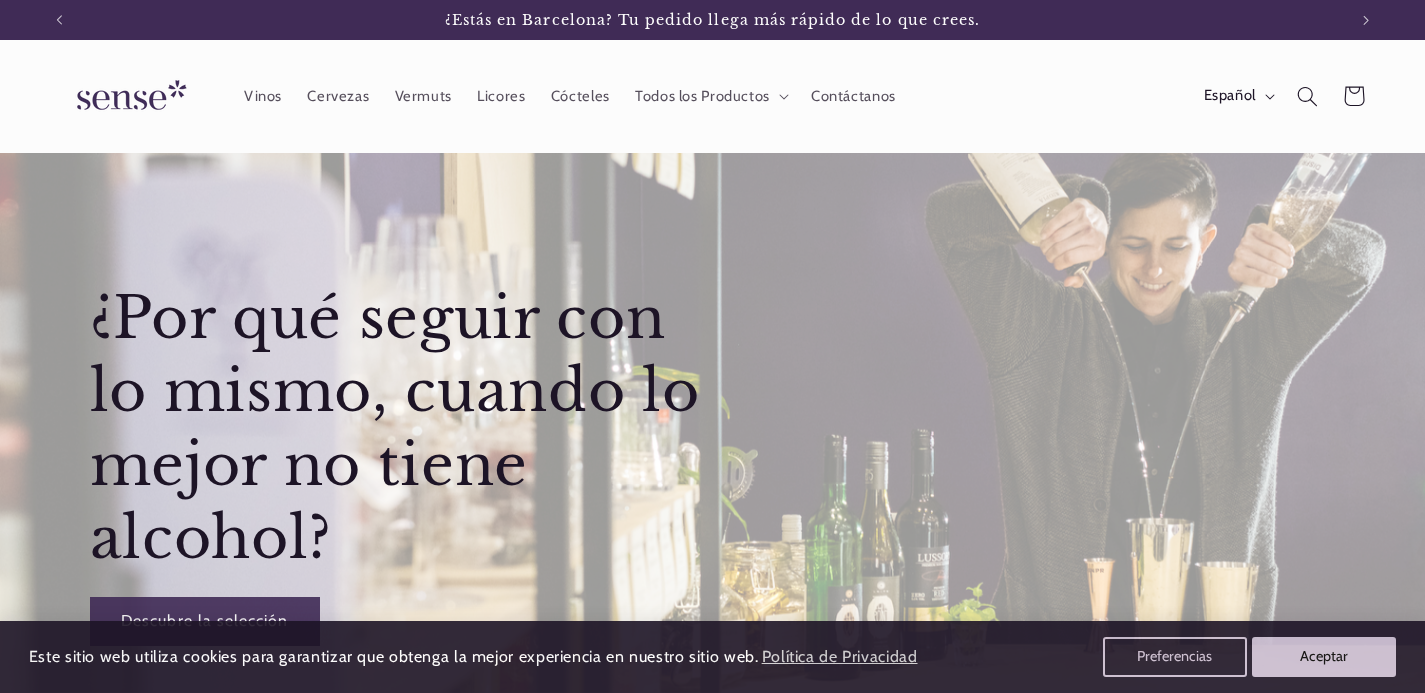 scroll, scrollTop: 0, scrollLeft: 0, axis: both 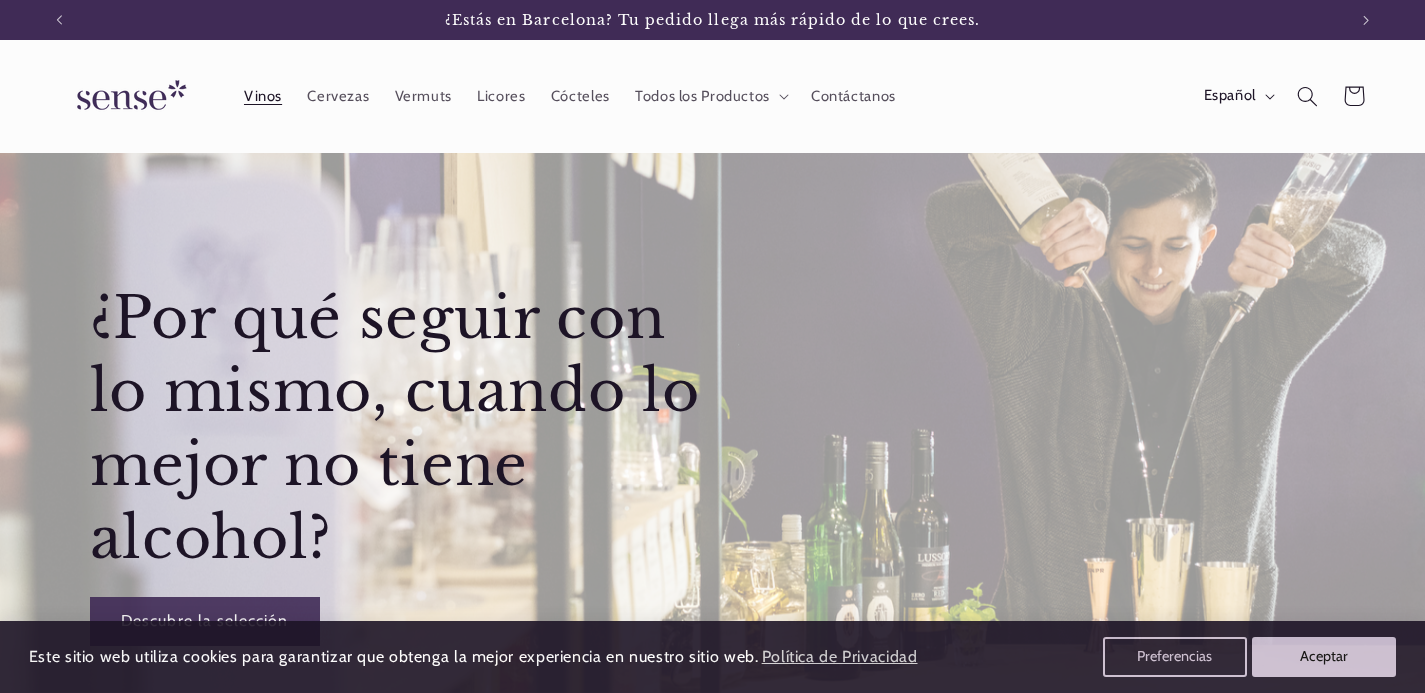 click on "Vinos" at bounding box center [263, 96] 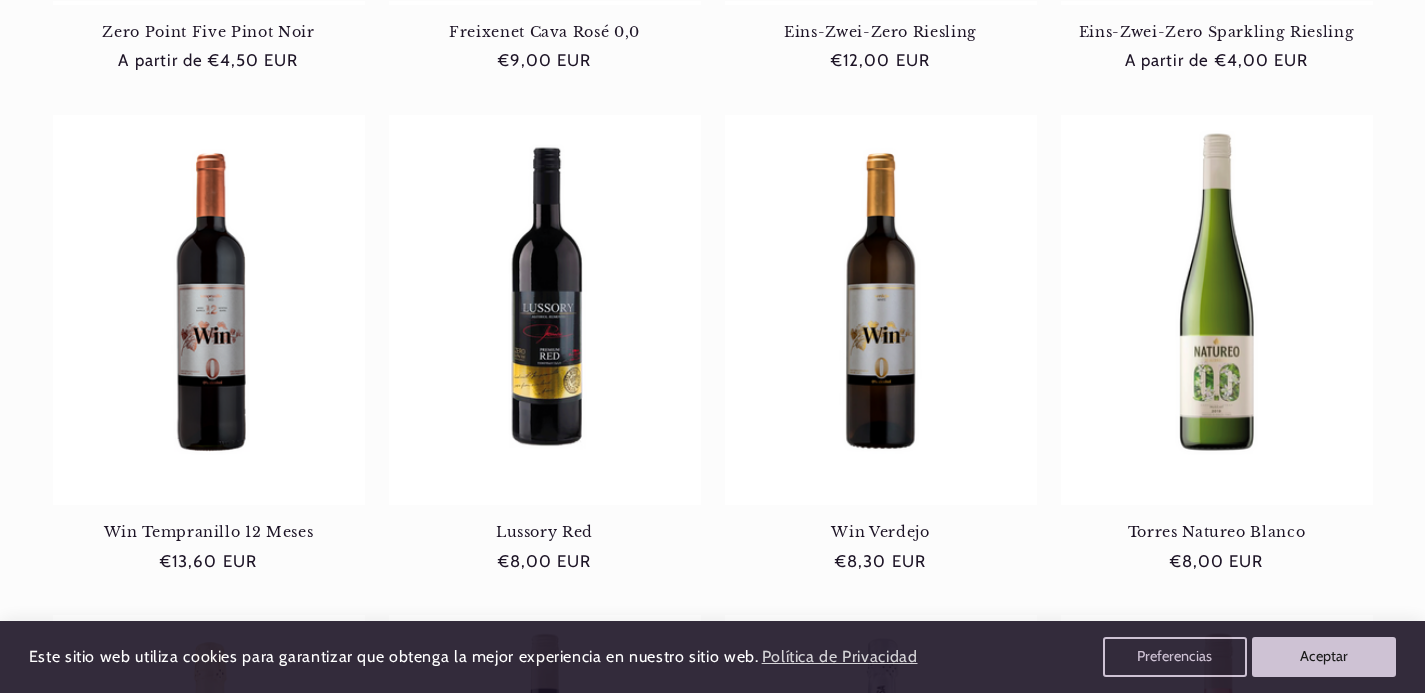 scroll, scrollTop: 857, scrollLeft: 0, axis: vertical 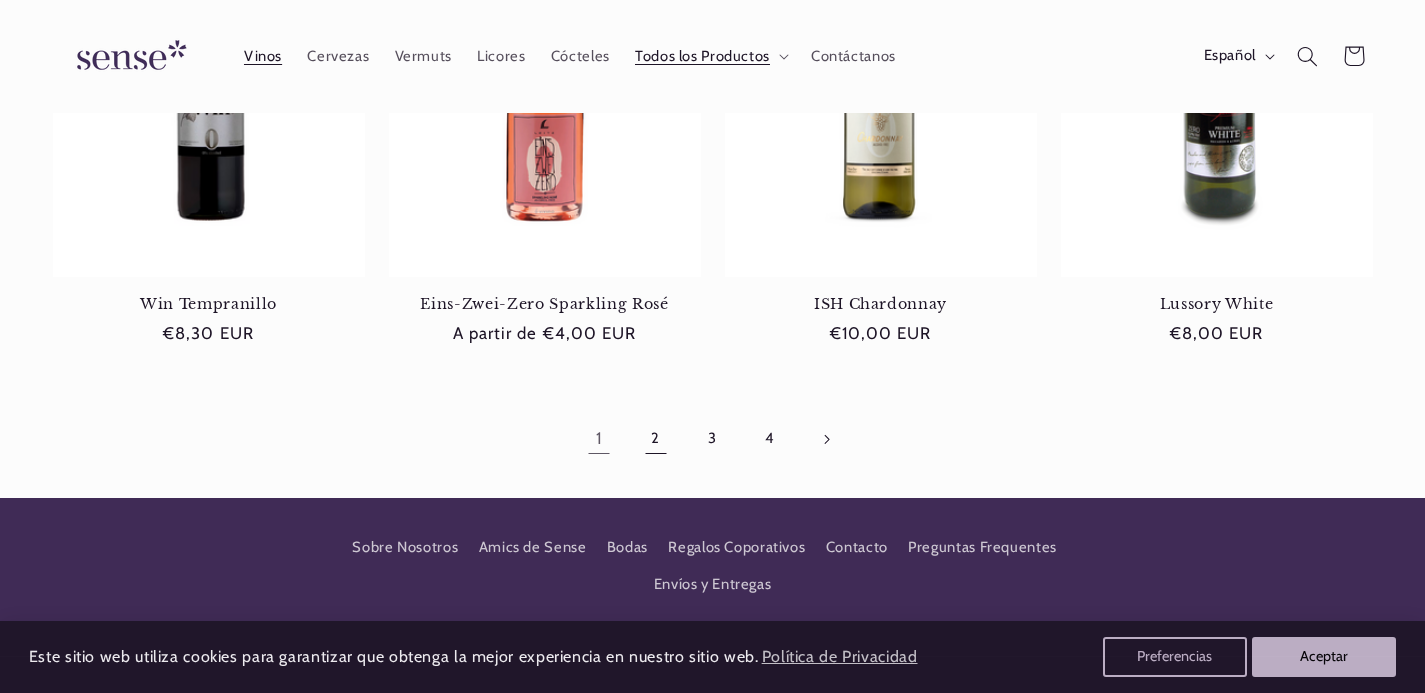 click on "2" at bounding box center (656, 439) 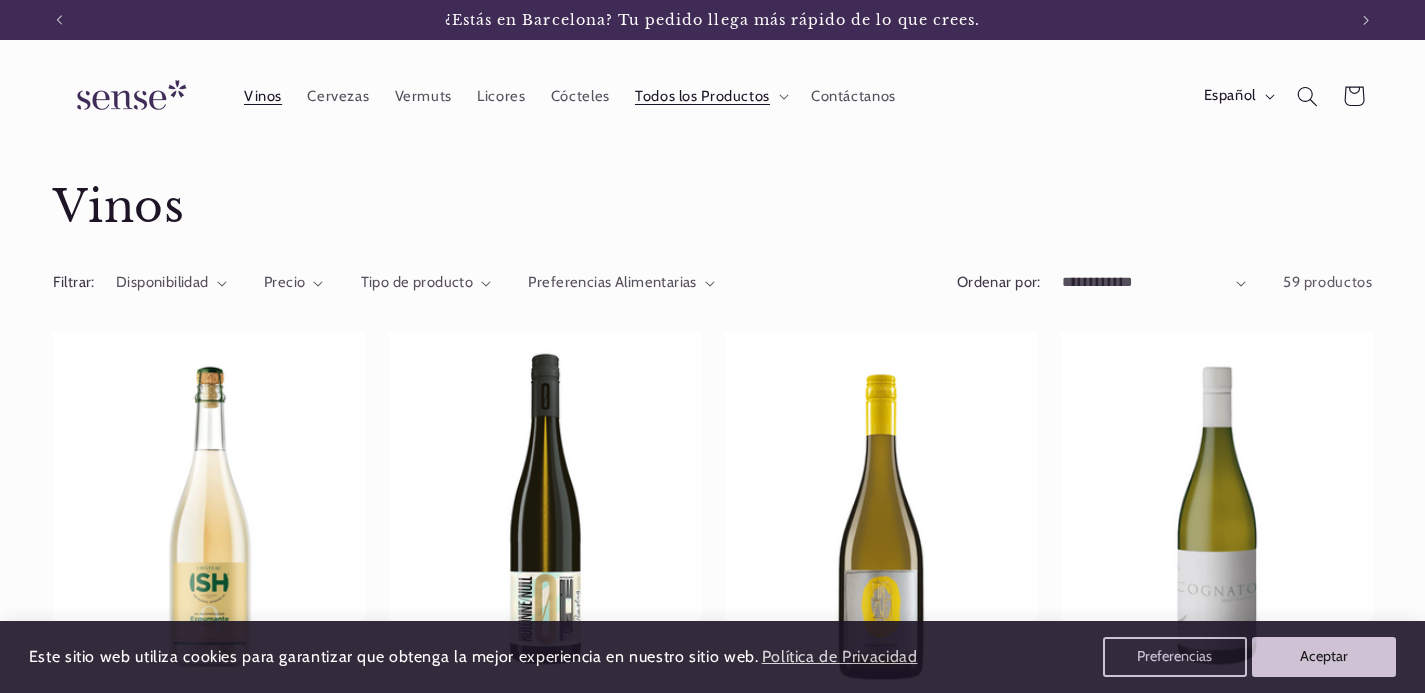scroll, scrollTop: 0, scrollLeft: 0, axis: both 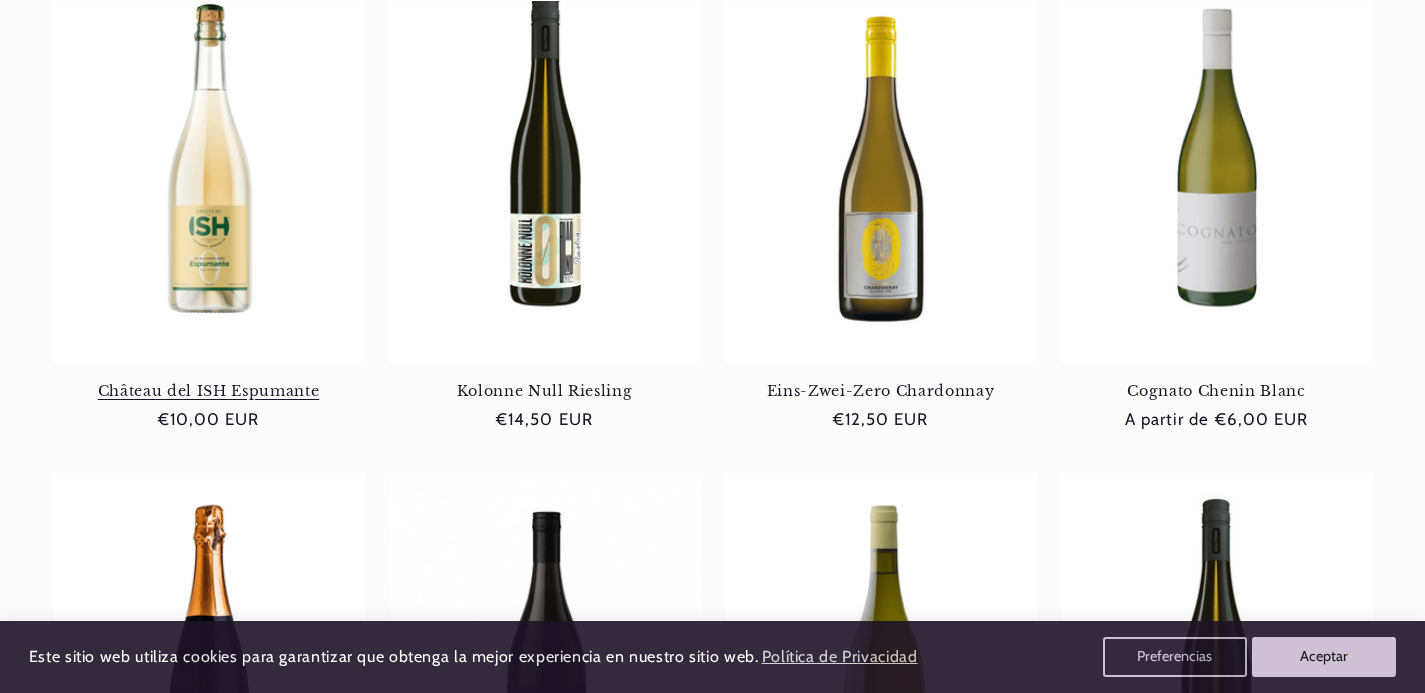 click on "Château del ISH Espumante" at bounding box center (209, 391) 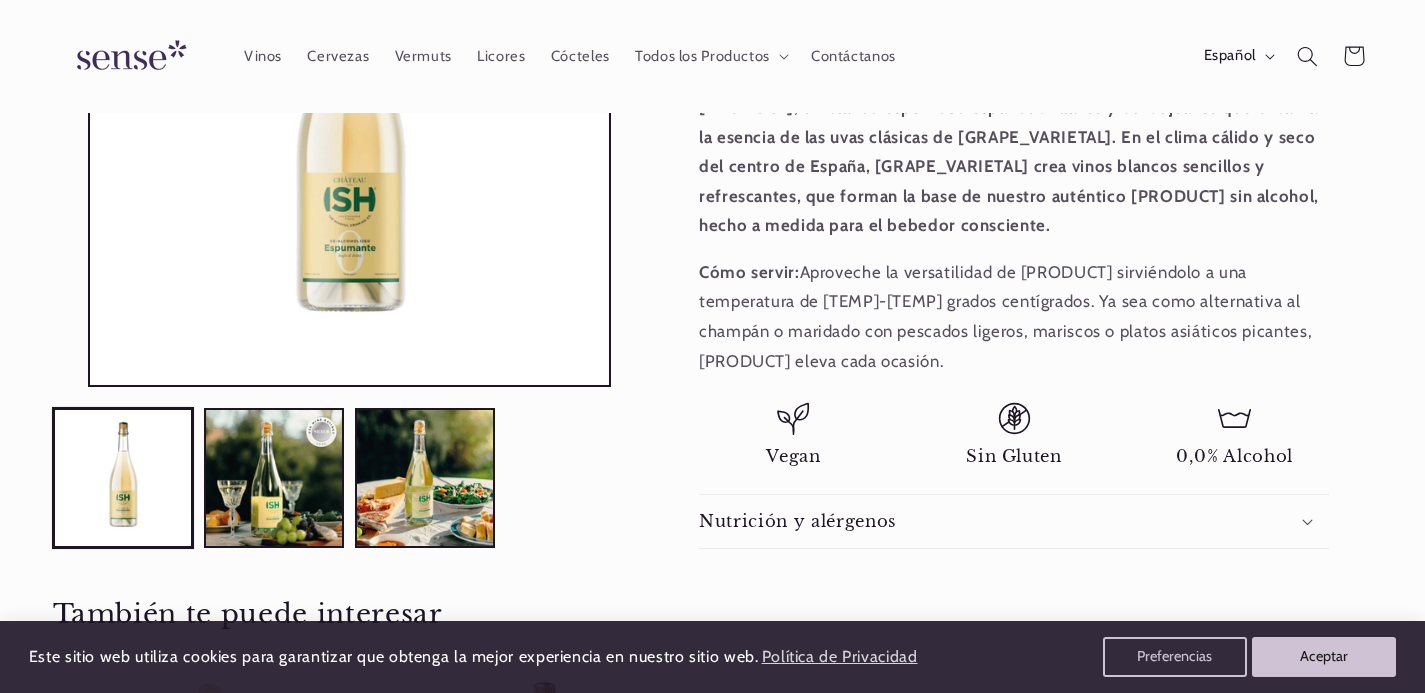 scroll, scrollTop: 725, scrollLeft: 0, axis: vertical 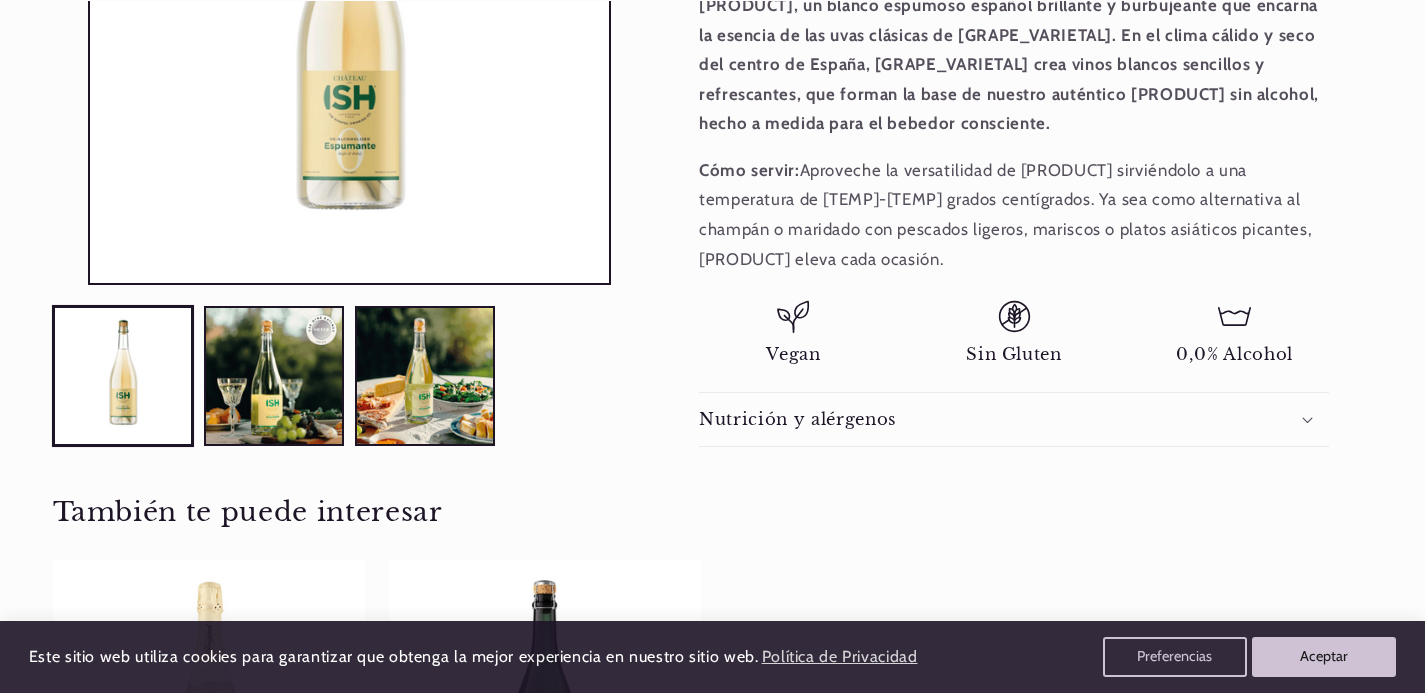 click on "Nutrición y alérgenos" at bounding box center (1014, 419) 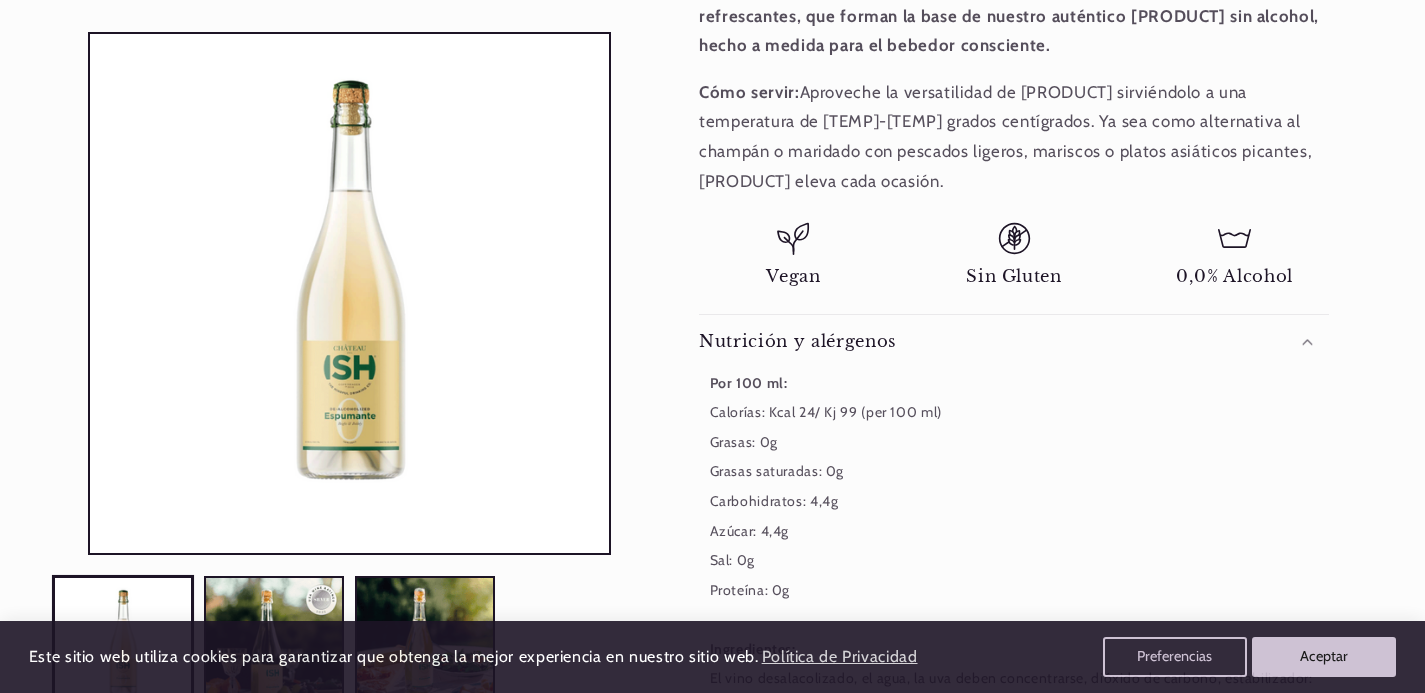 scroll, scrollTop: 823, scrollLeft: 0, axis: vertical 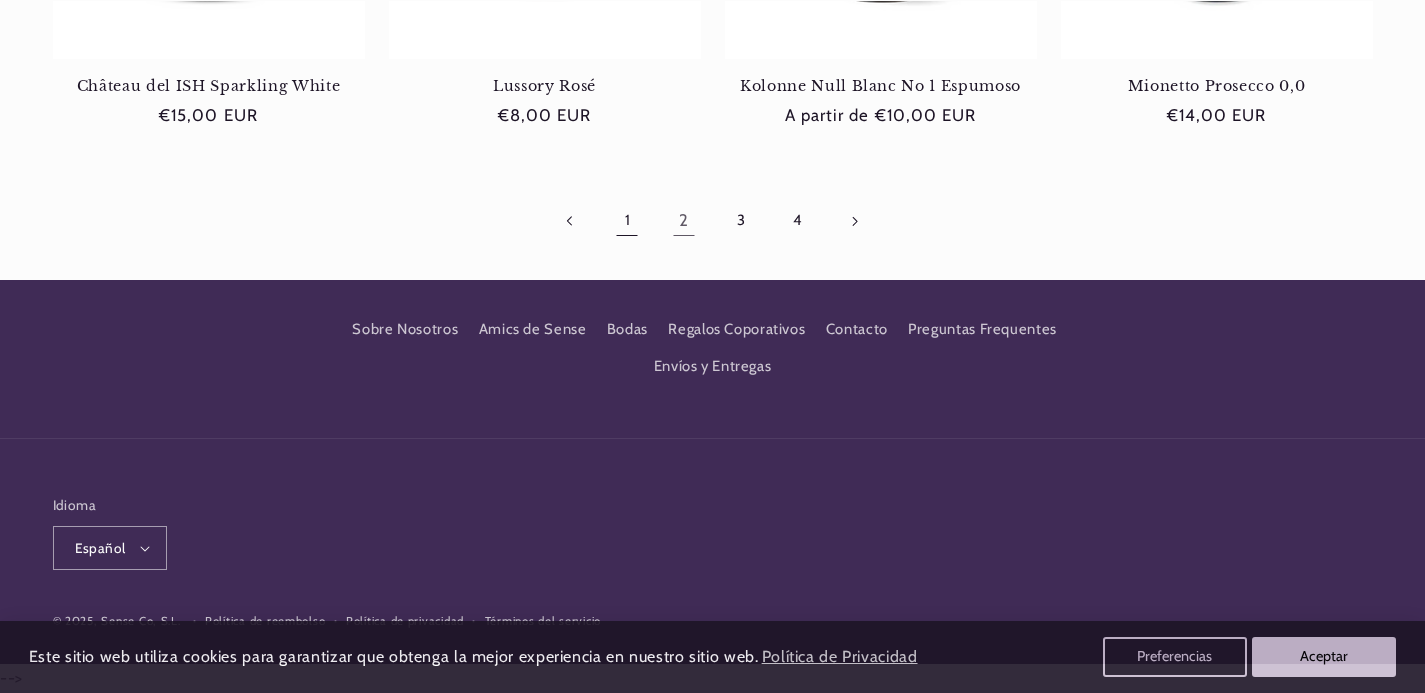 click on "1" at bounding box center (627, 221) 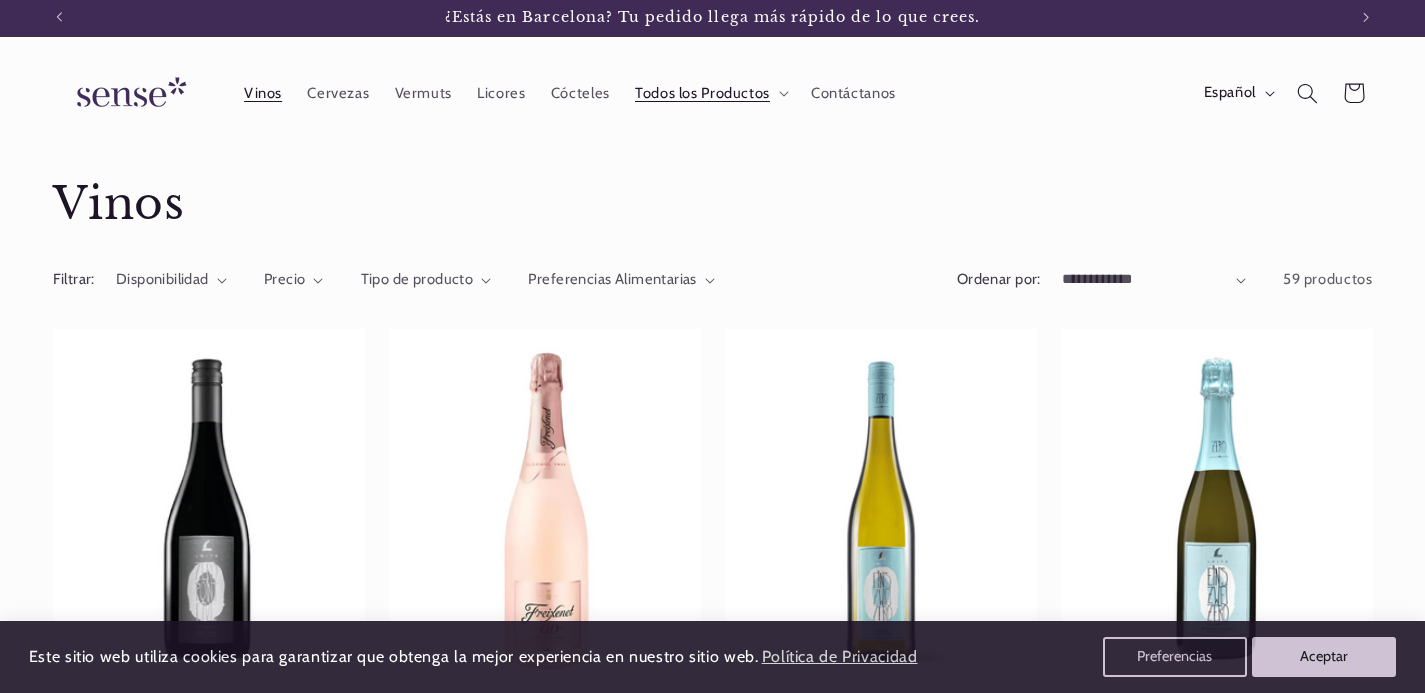 scroll, scrollTop: 0, scrollLeft: 0, axis: both 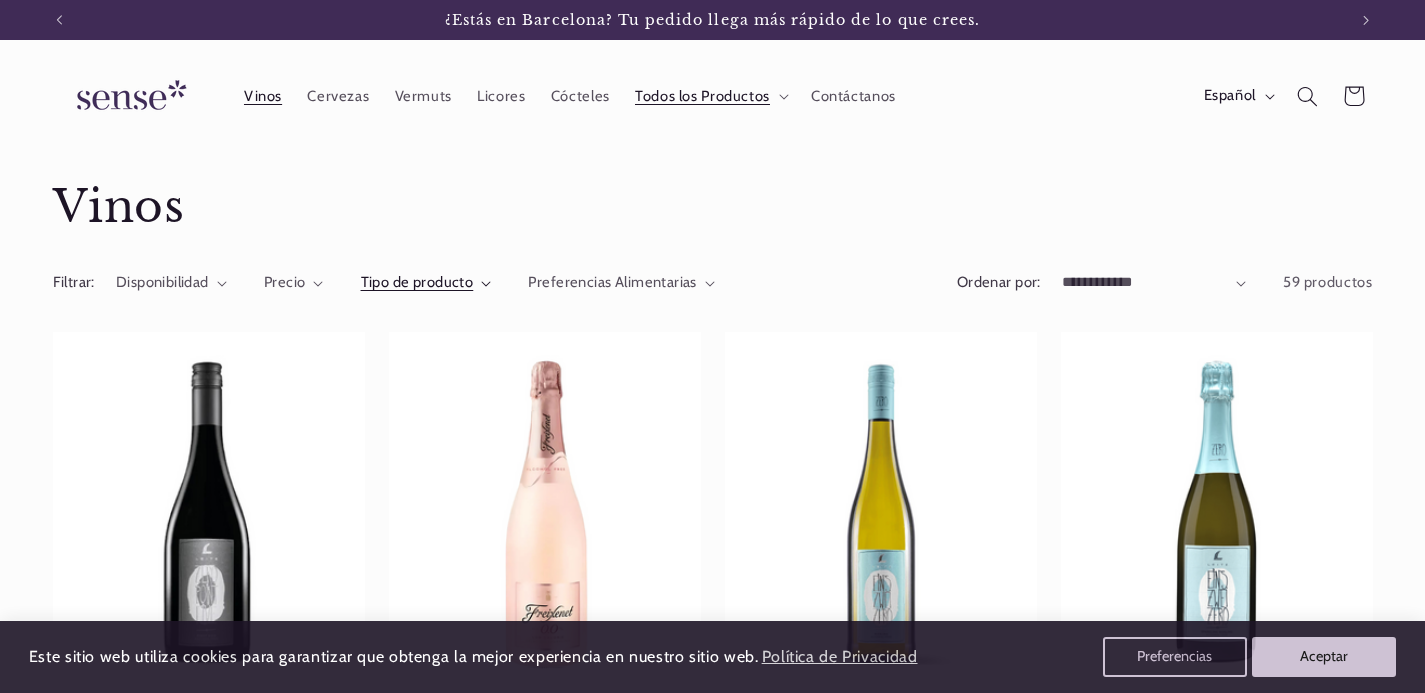 click on "Tipo de producto" at bounding box center [426, 283] 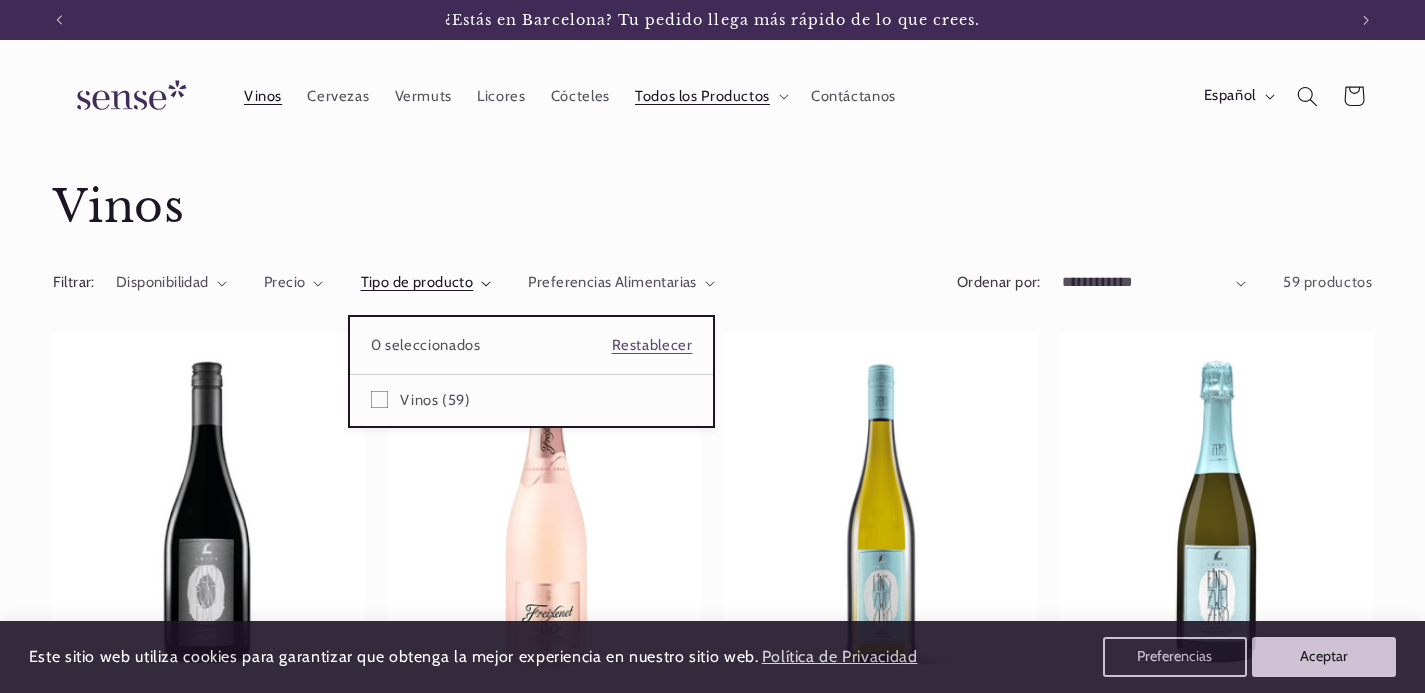 click on "Tipo de producto" at bounding box center (426, 283) 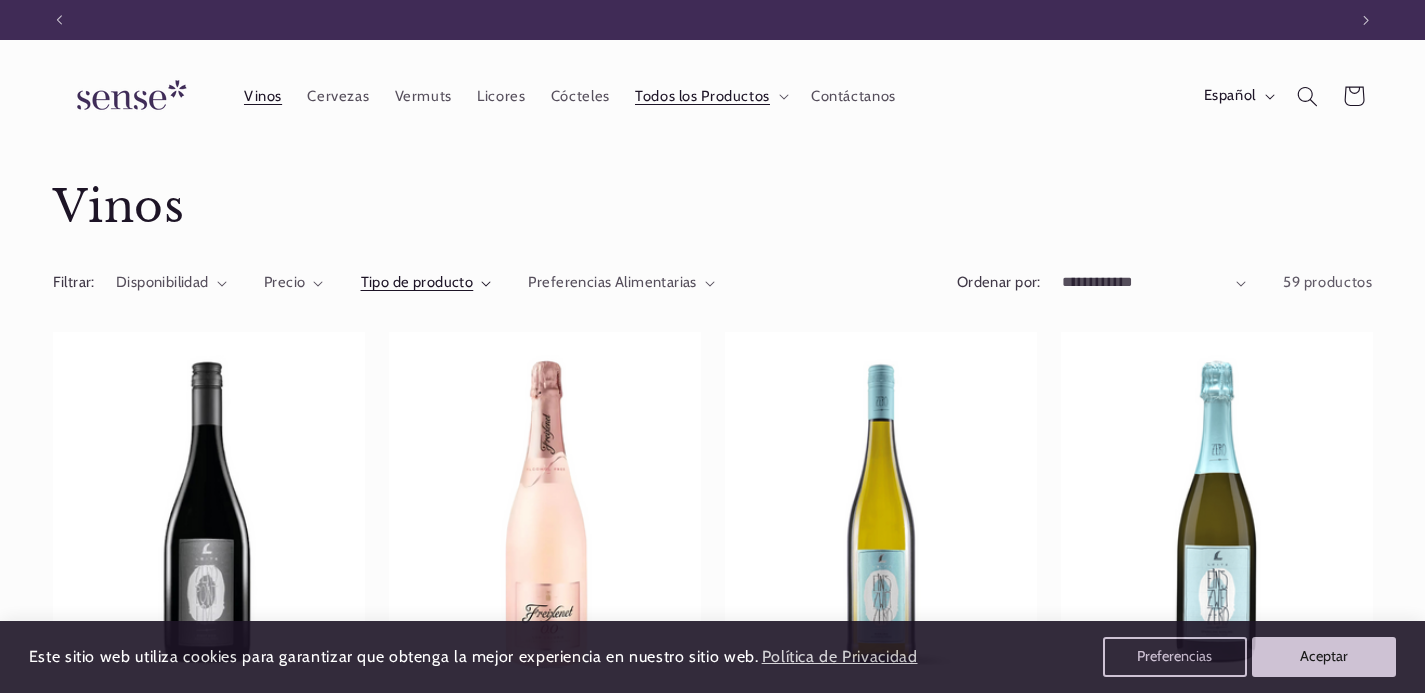 scroll, scrollTop: 0, scrollLeft: 1287, axis: horizontal 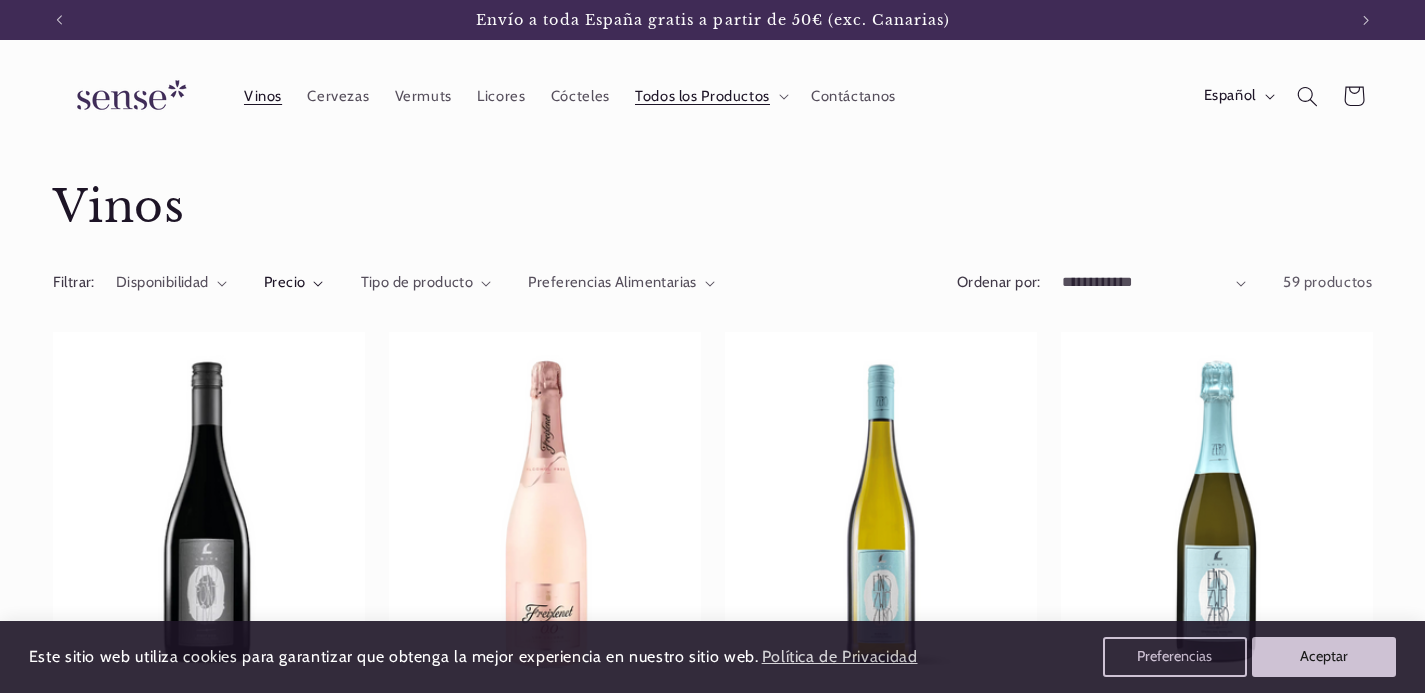 click on "Precio" at bounding box center [285, 282] 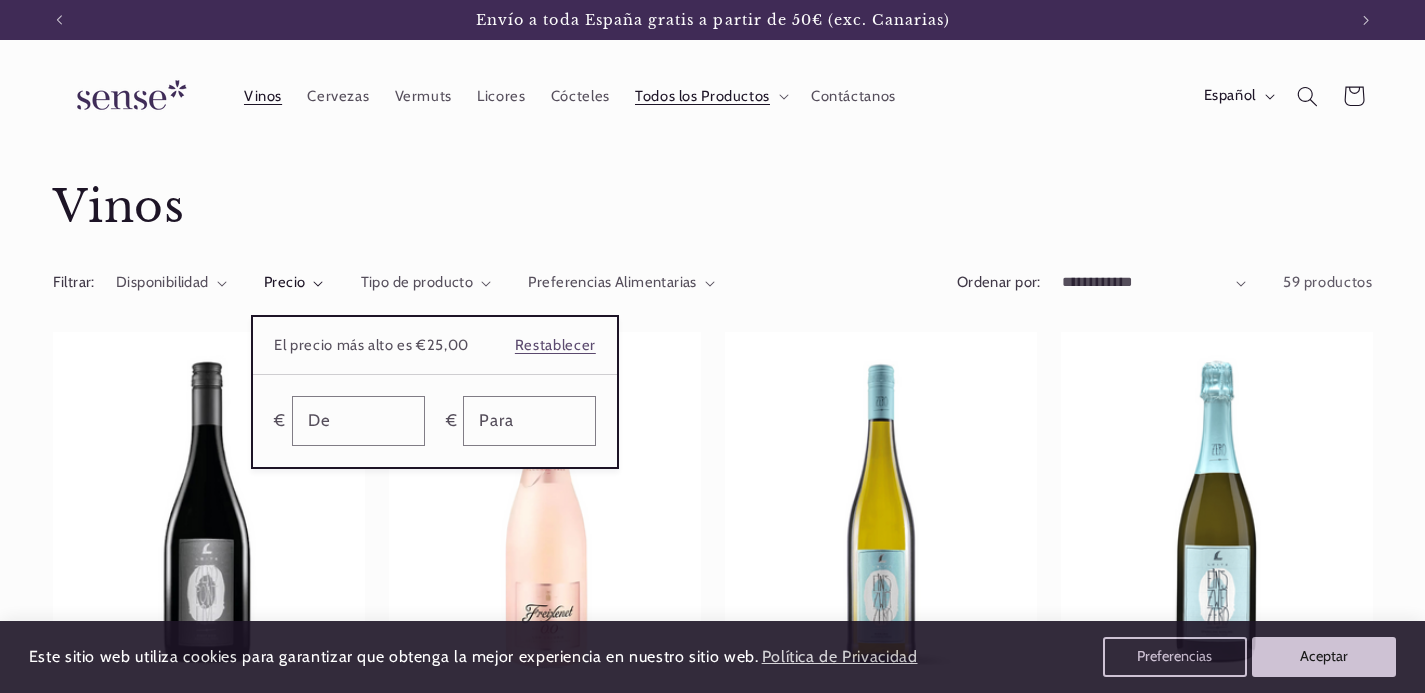 click on "Precio" at bounding box center (294, 283) 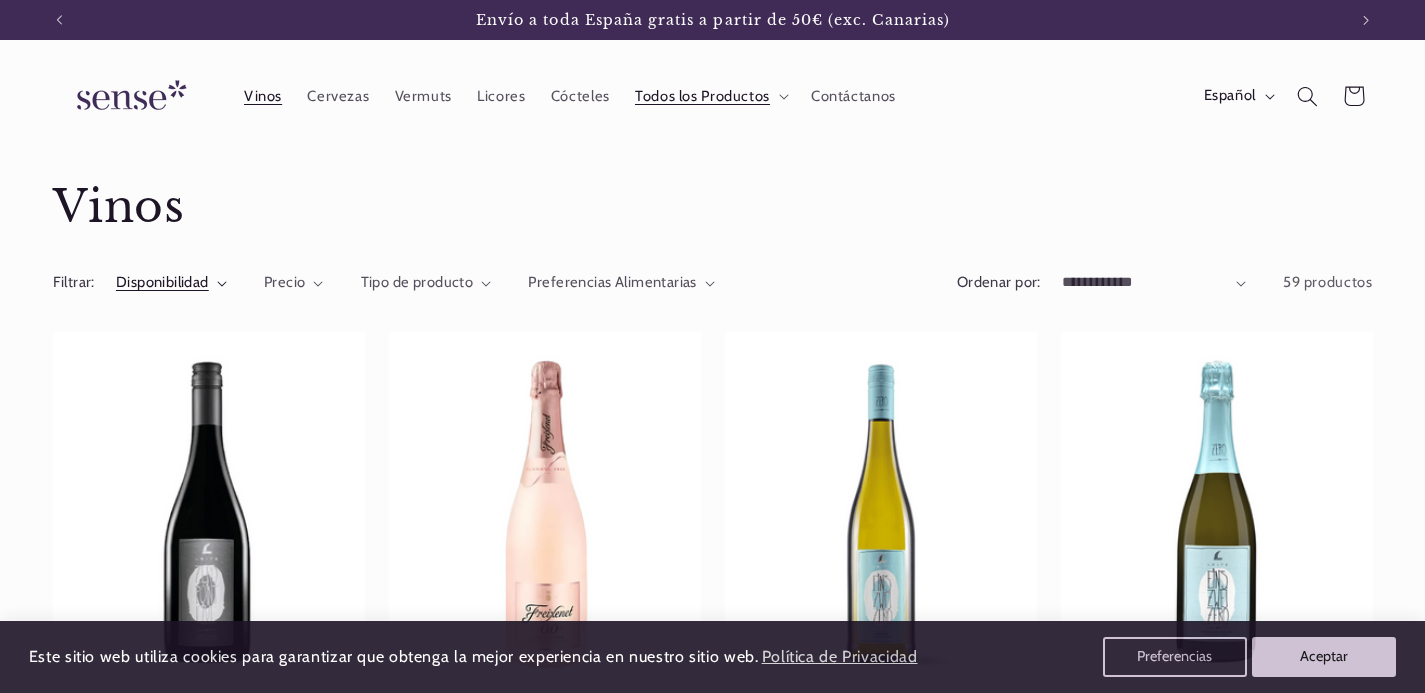 click on "Disponibilidad" at bounding box center (162, 282) 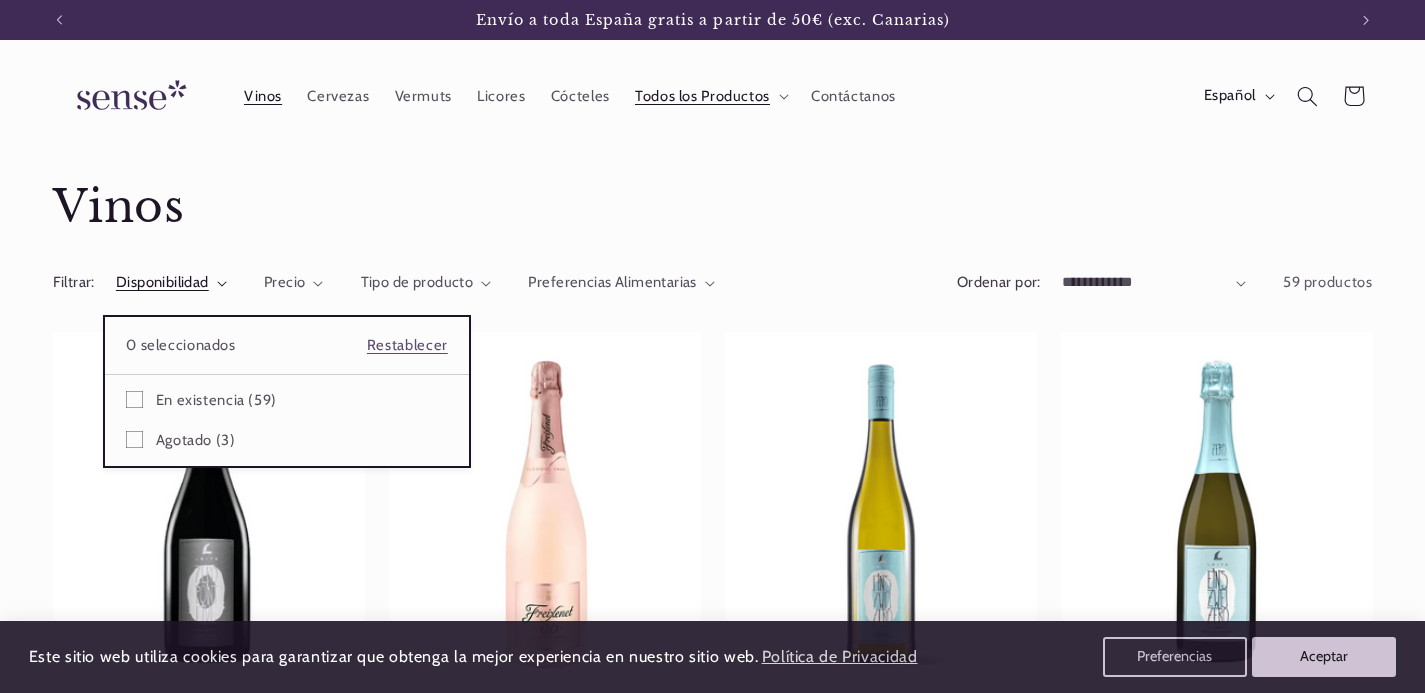 click on "Disponibilidad" at bounding box center [171, 283] 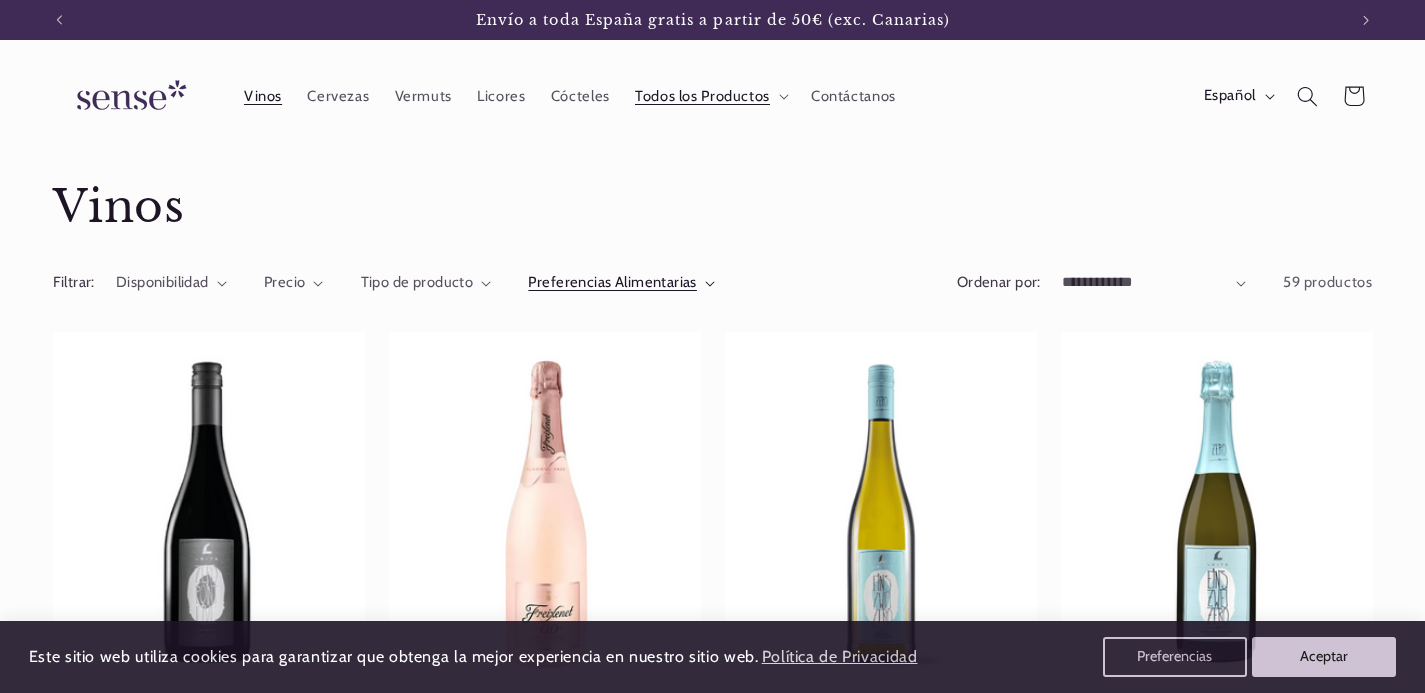 click on "Preferencias Alimentarias" at bounding box center (612, 282) 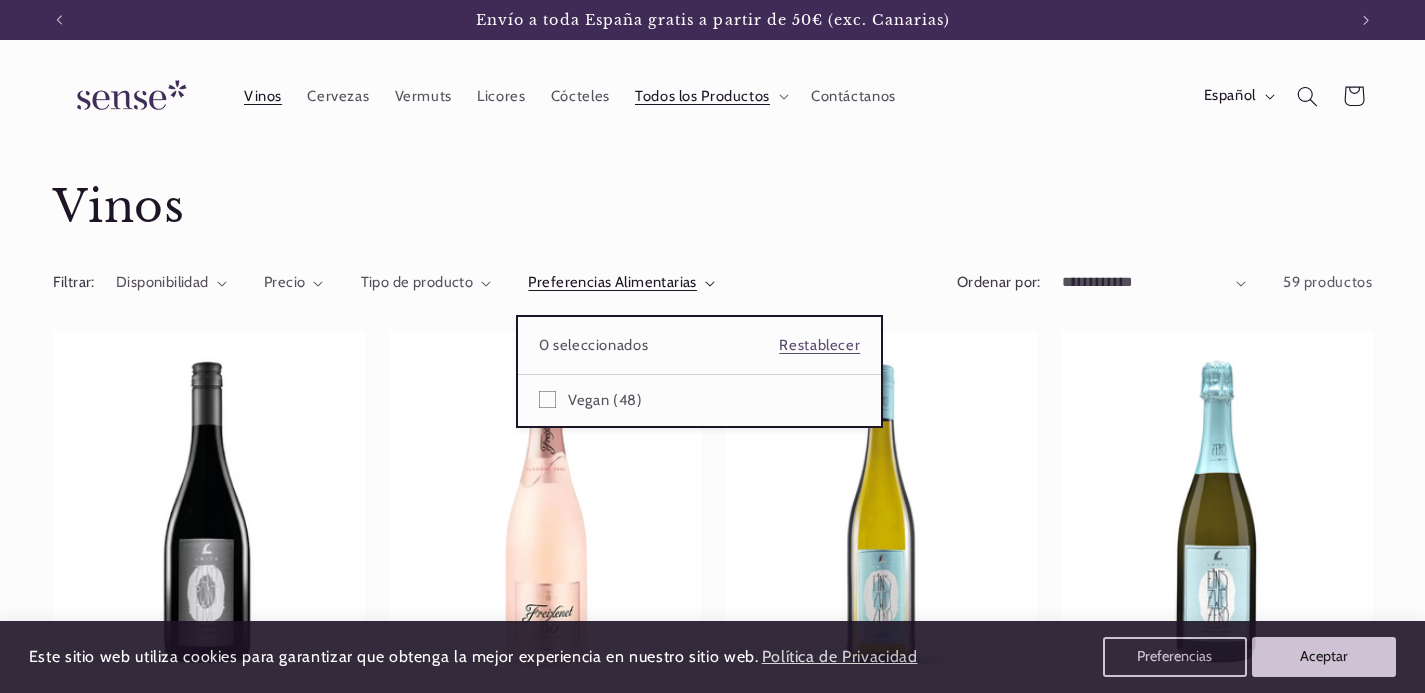 click on "Preferencias Alimentarias" at bounding box center [621, 283] 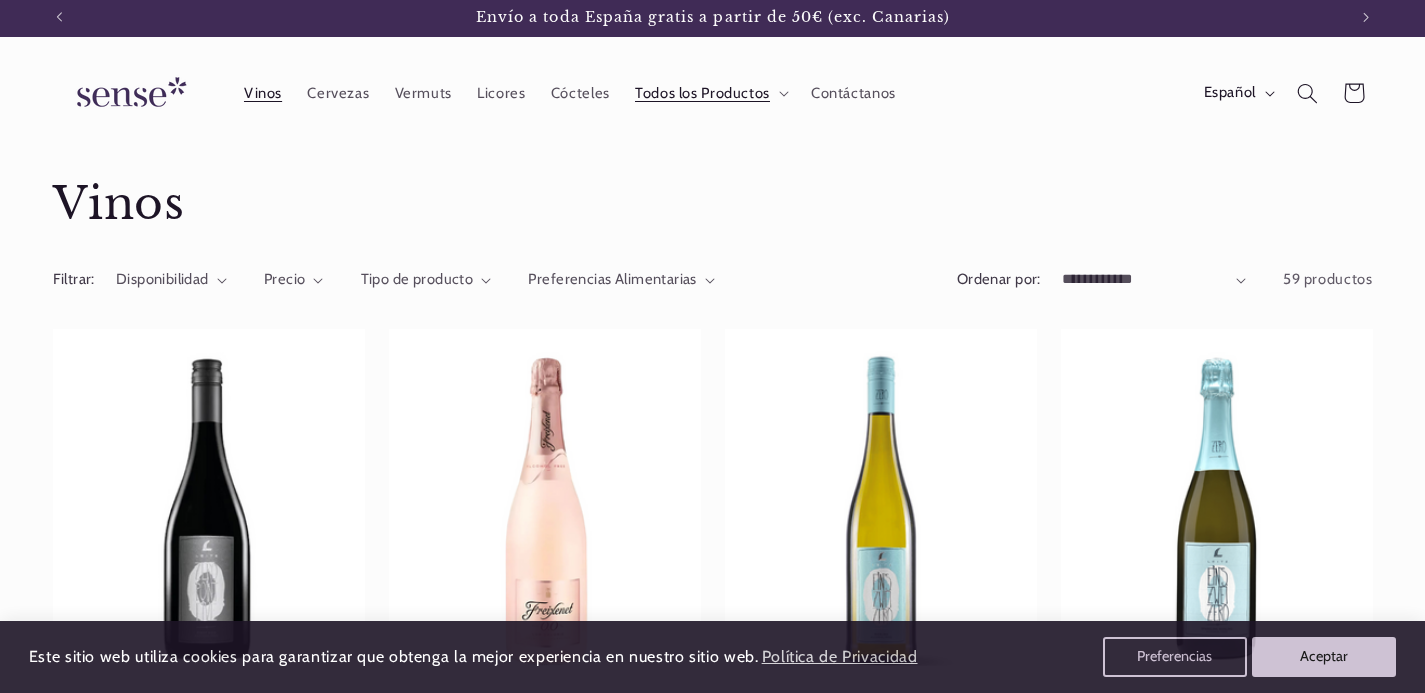 scroll, scrollTop: 4, scrollLeft: 0, axis: vertical 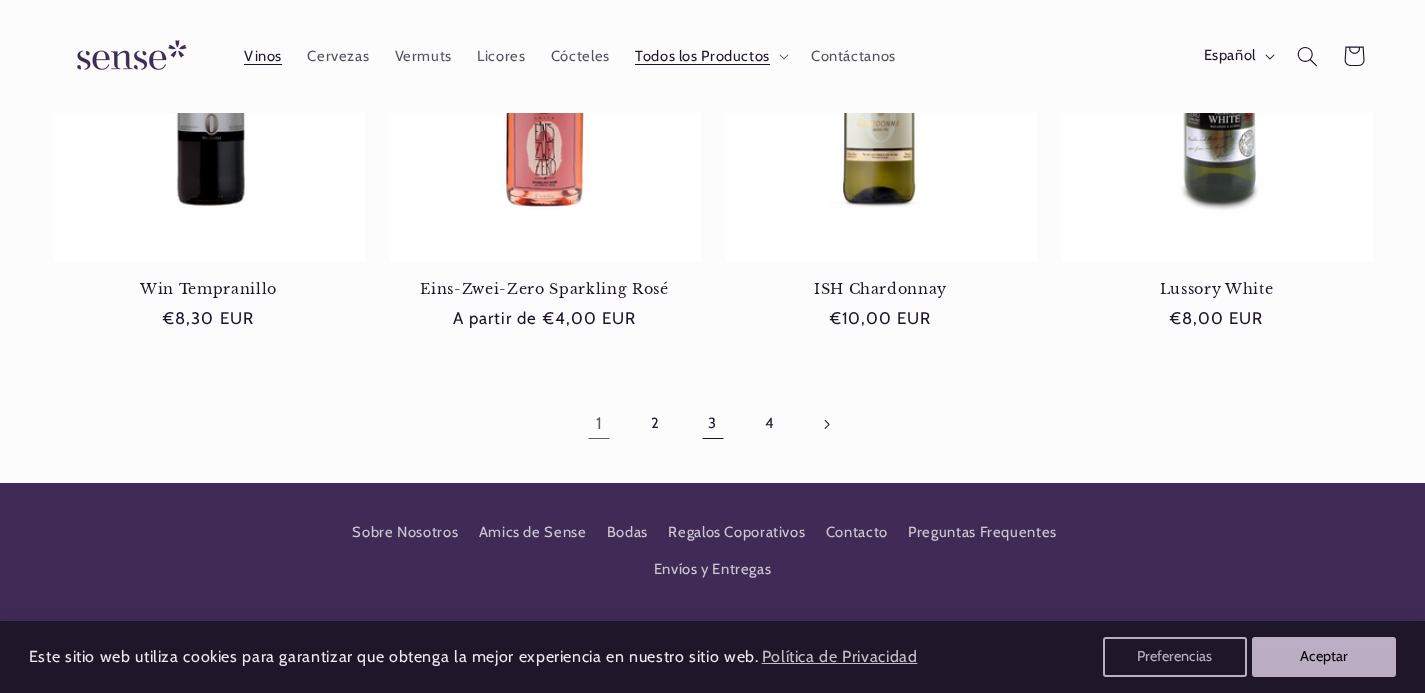 click on "3" at bounding box center [712, 424] 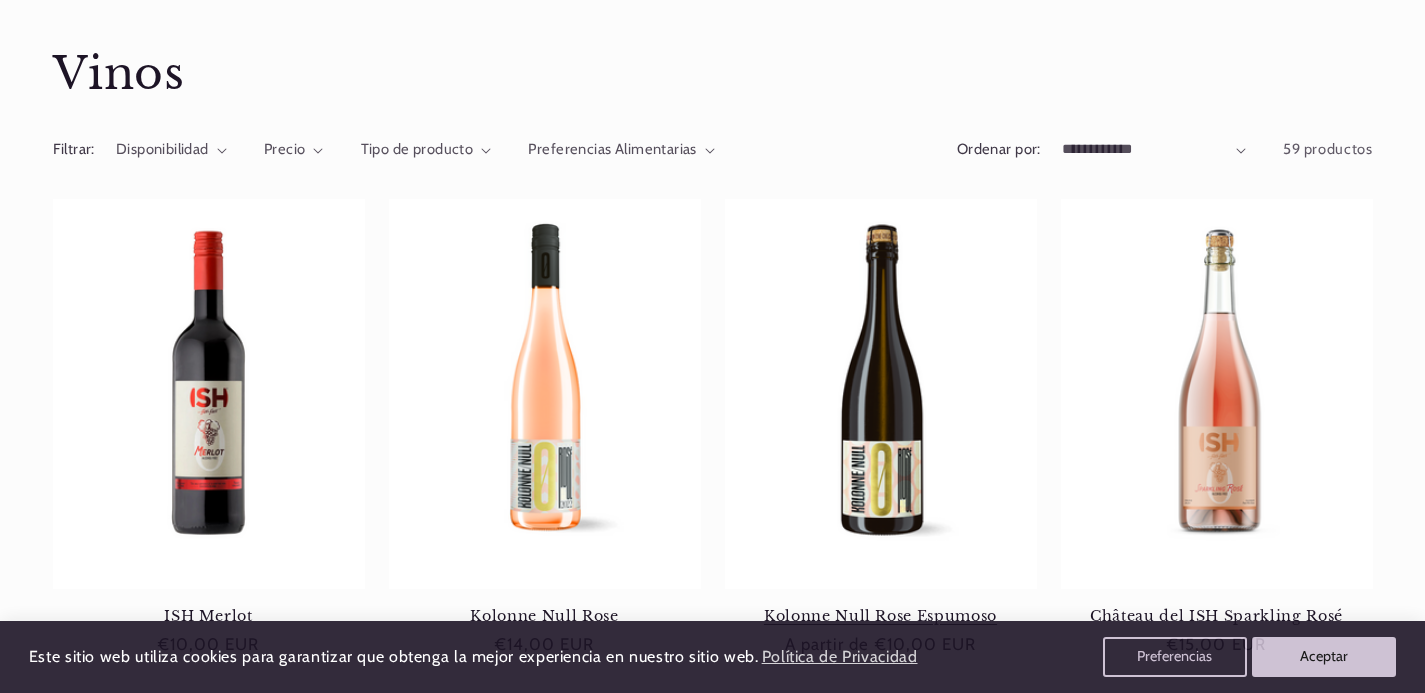 scroll, scrollTop: 181, scrollLeft: 0, axis: vertical 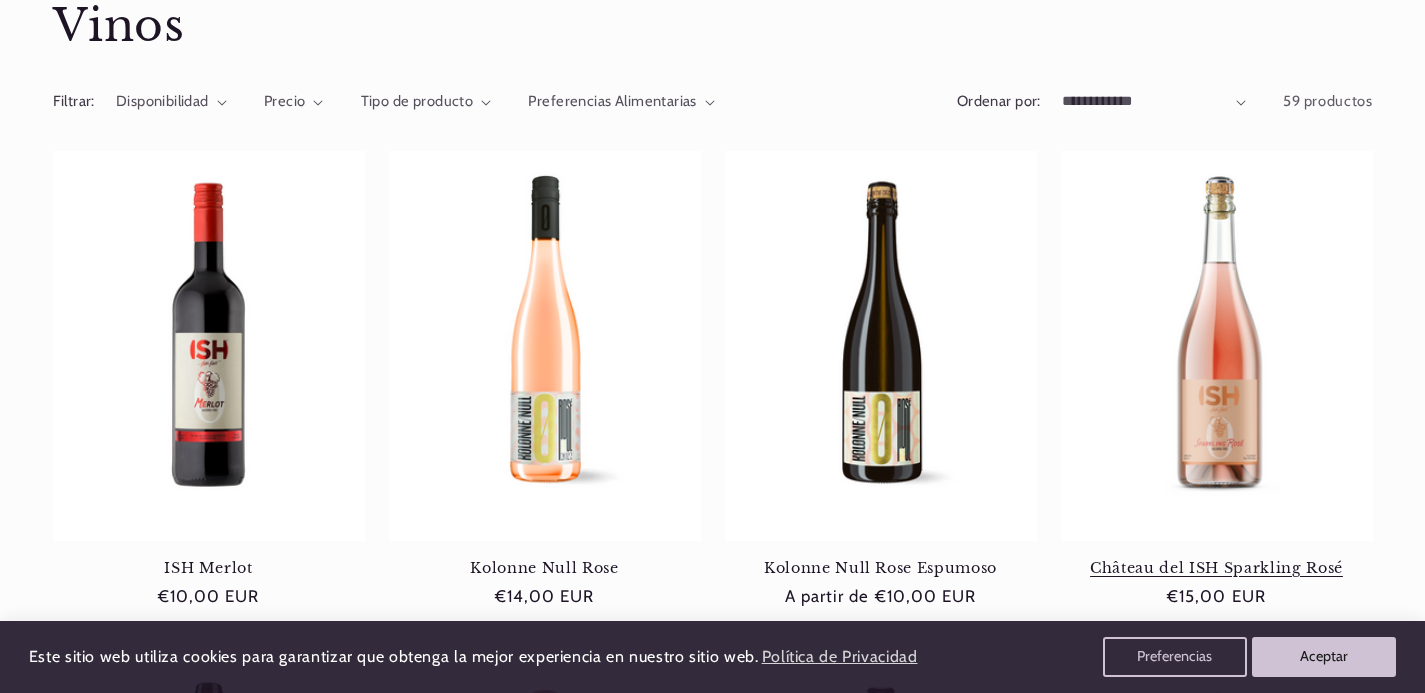 click on "Château del ISH Sparkling Rosé" at bounding box center [1217, 568] 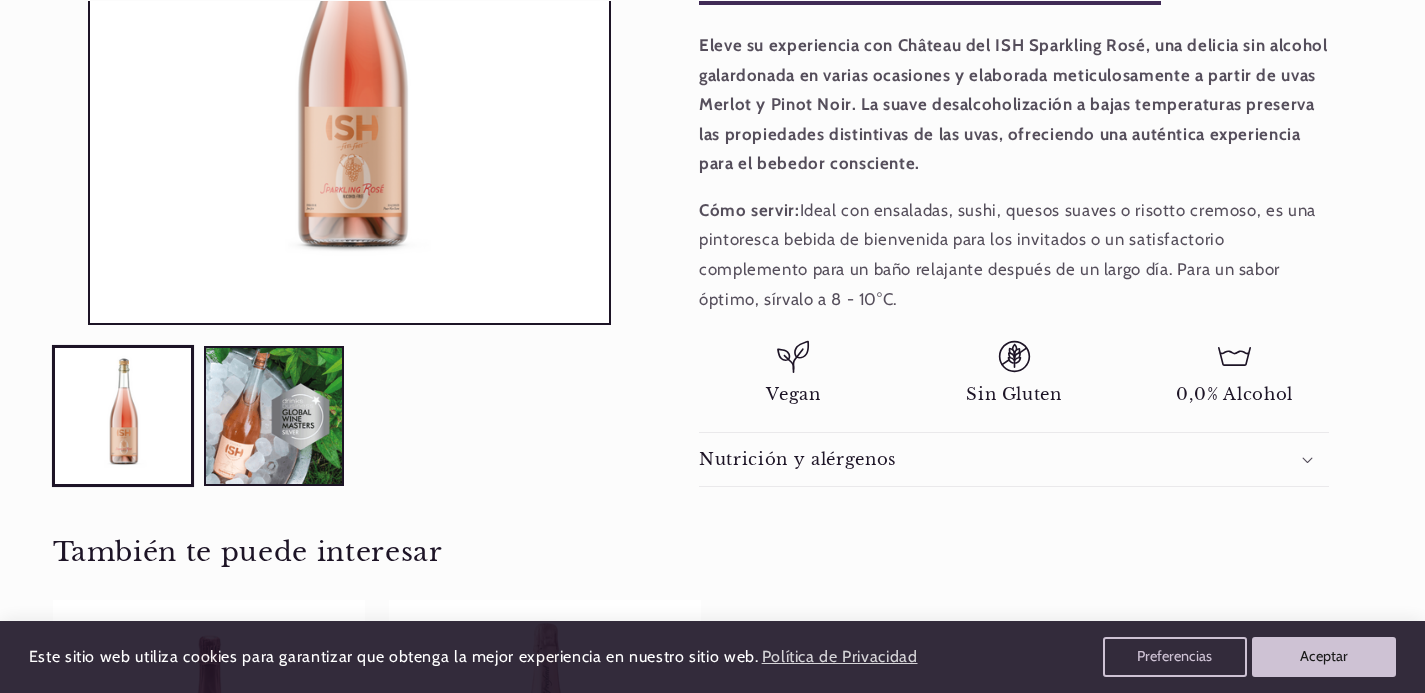 scroll, scrollTop: 0, scrollLeft: 0, axis: both 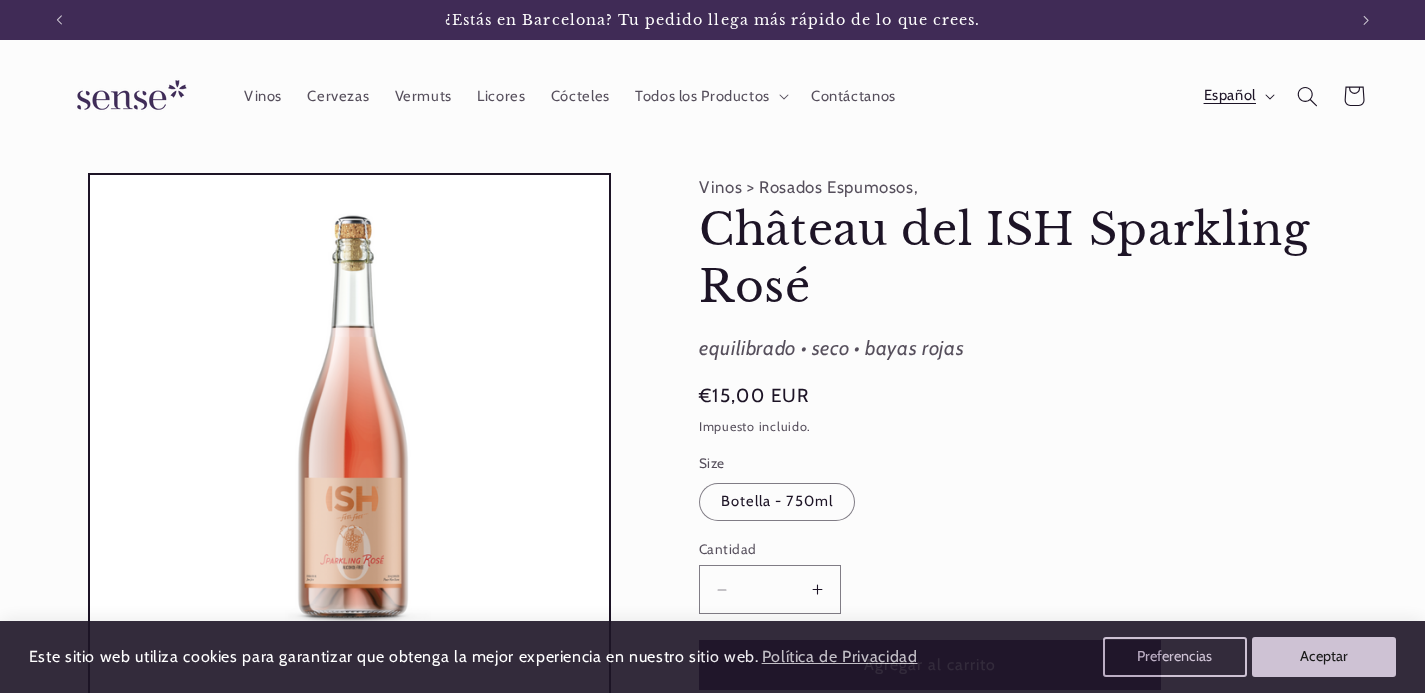 click on "Español" at bounding box center (1230, 96) 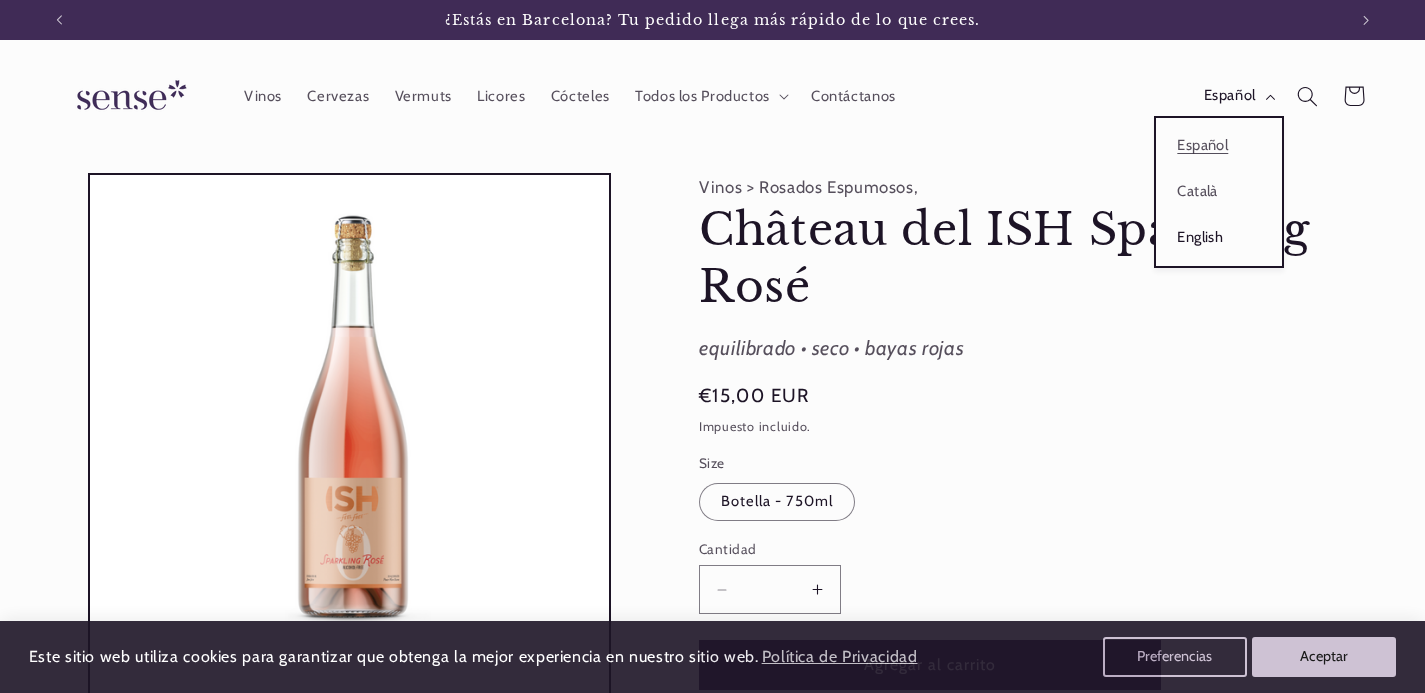 click on "English" at bounding box center [1219, 238] 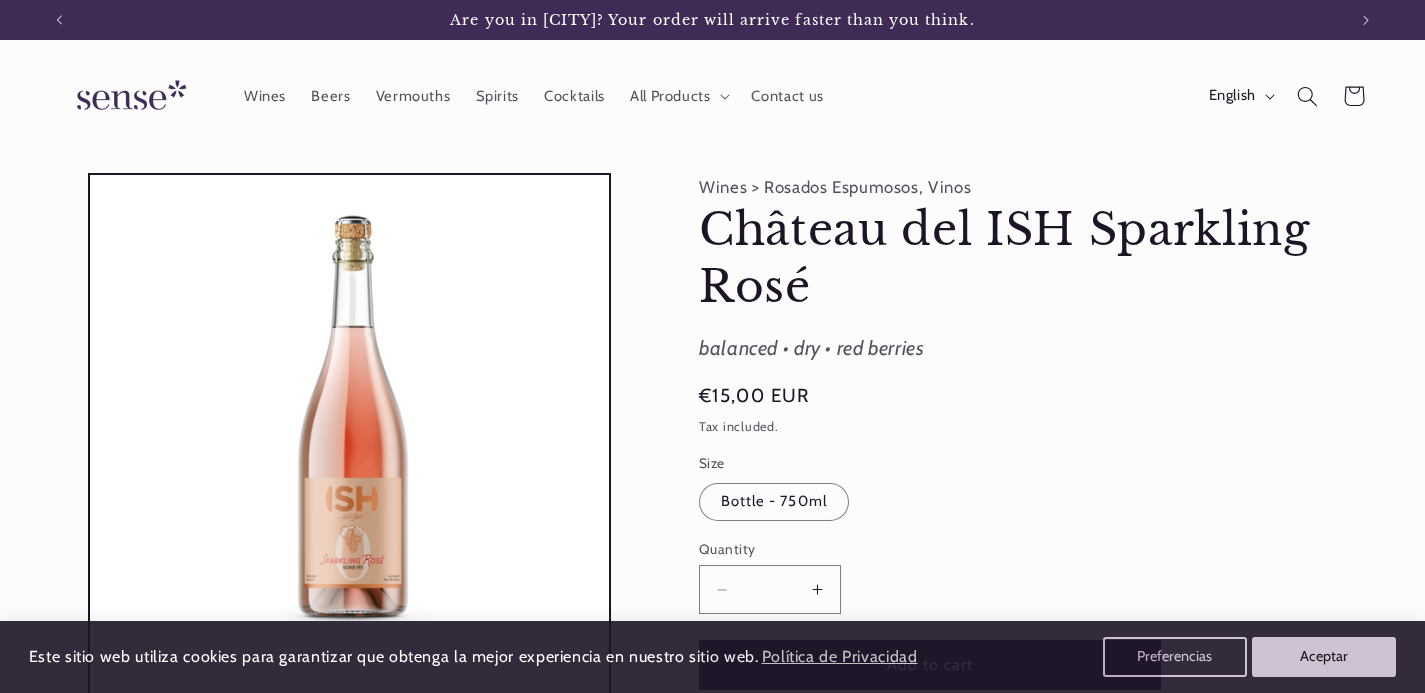 scroll, scrollTop: 0, scrollLeft: 0, axis: both 